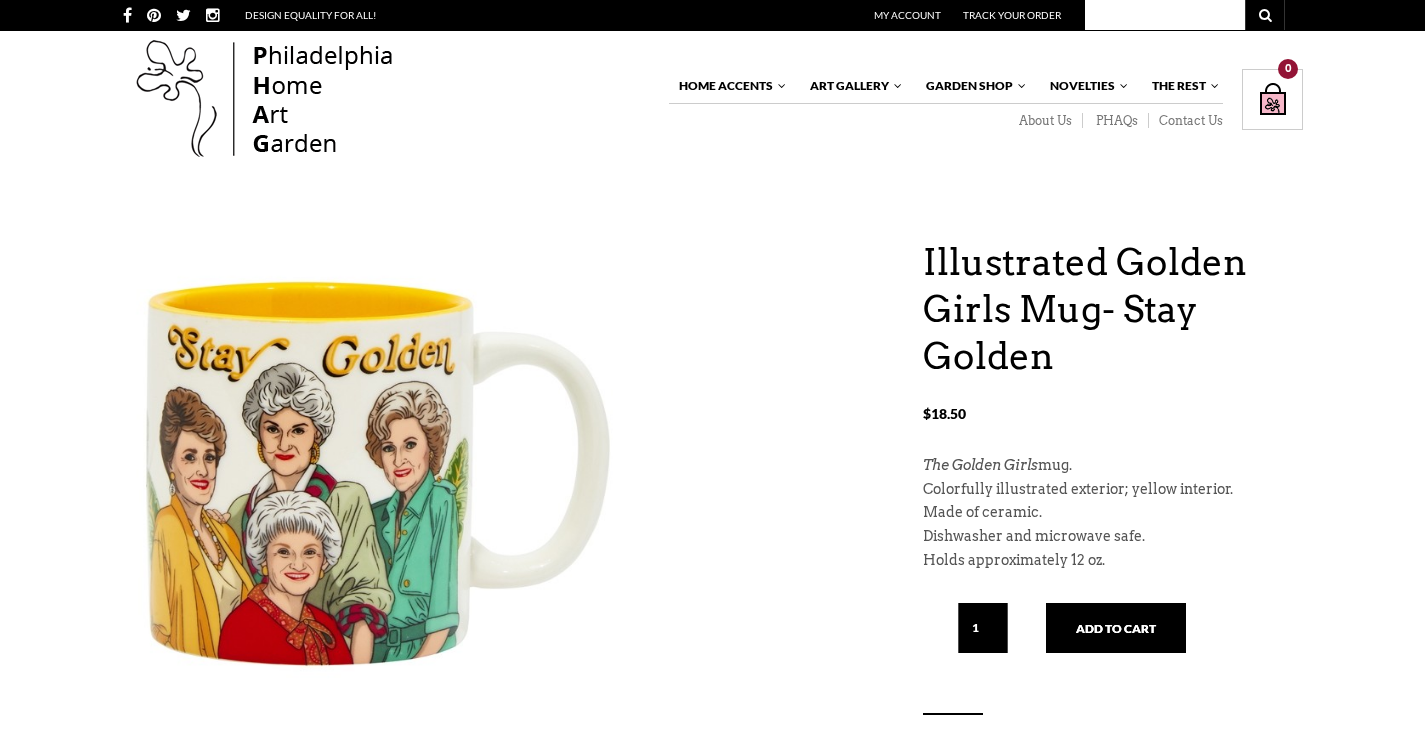 scroll, scrollTop: 0, scrollLeft: 0, axis: both 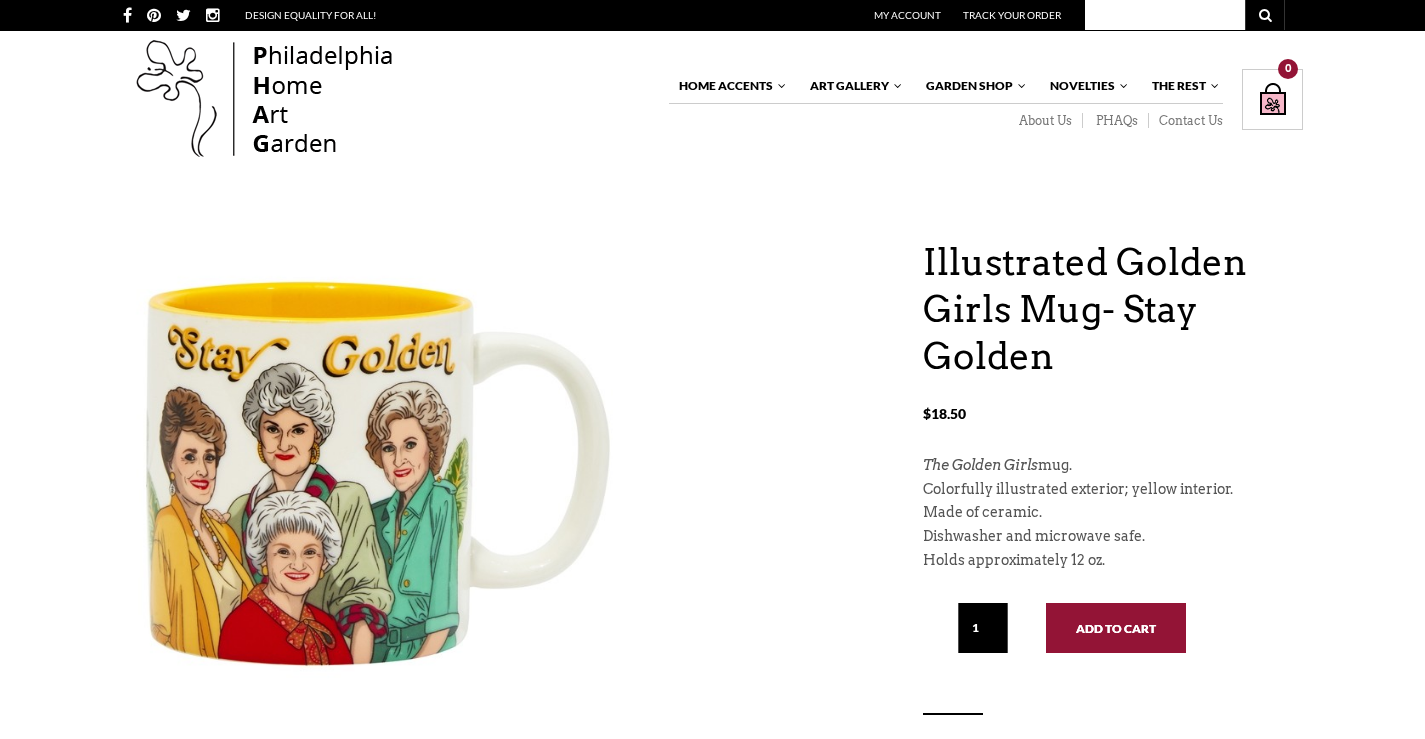 click on "Add to cart" at bounding box center [1116, 628] 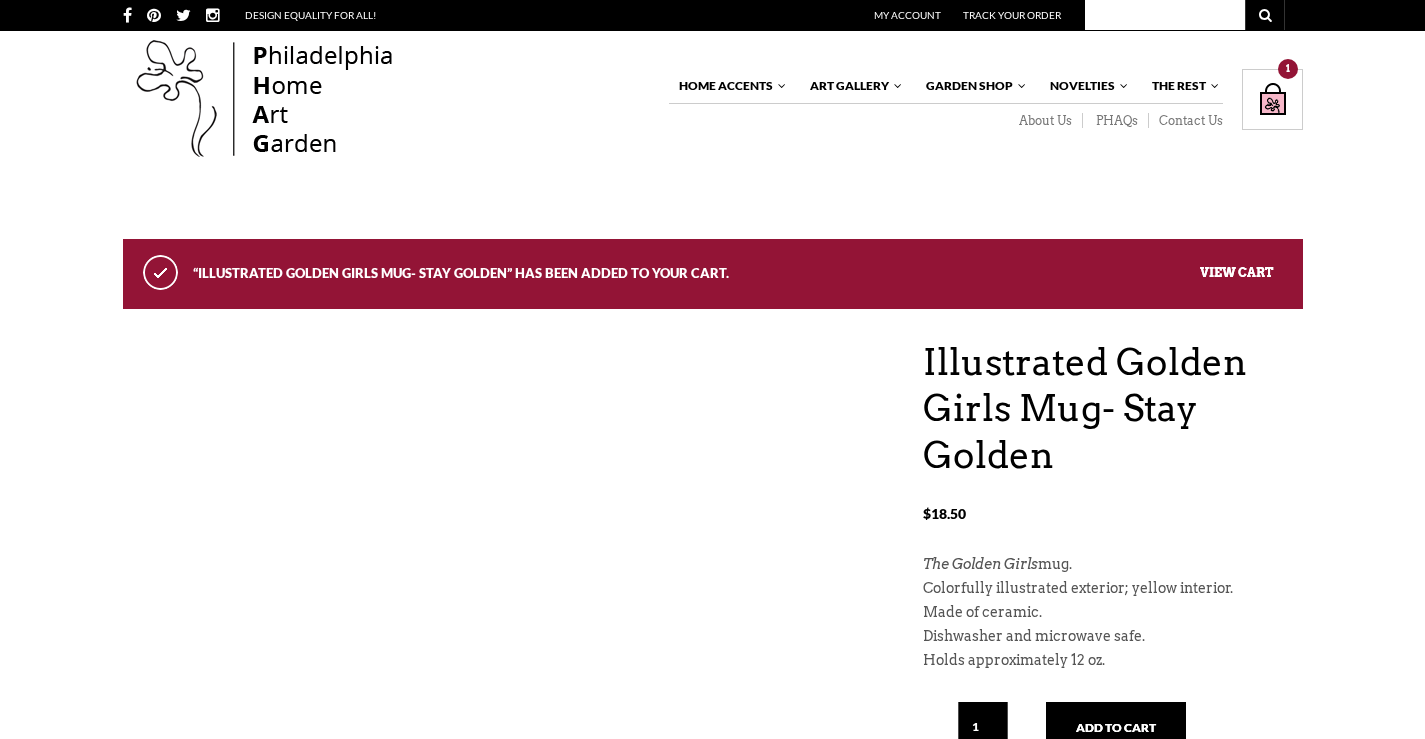 scroll, scrollTop: 0, scrollLeft: 0, axis: both 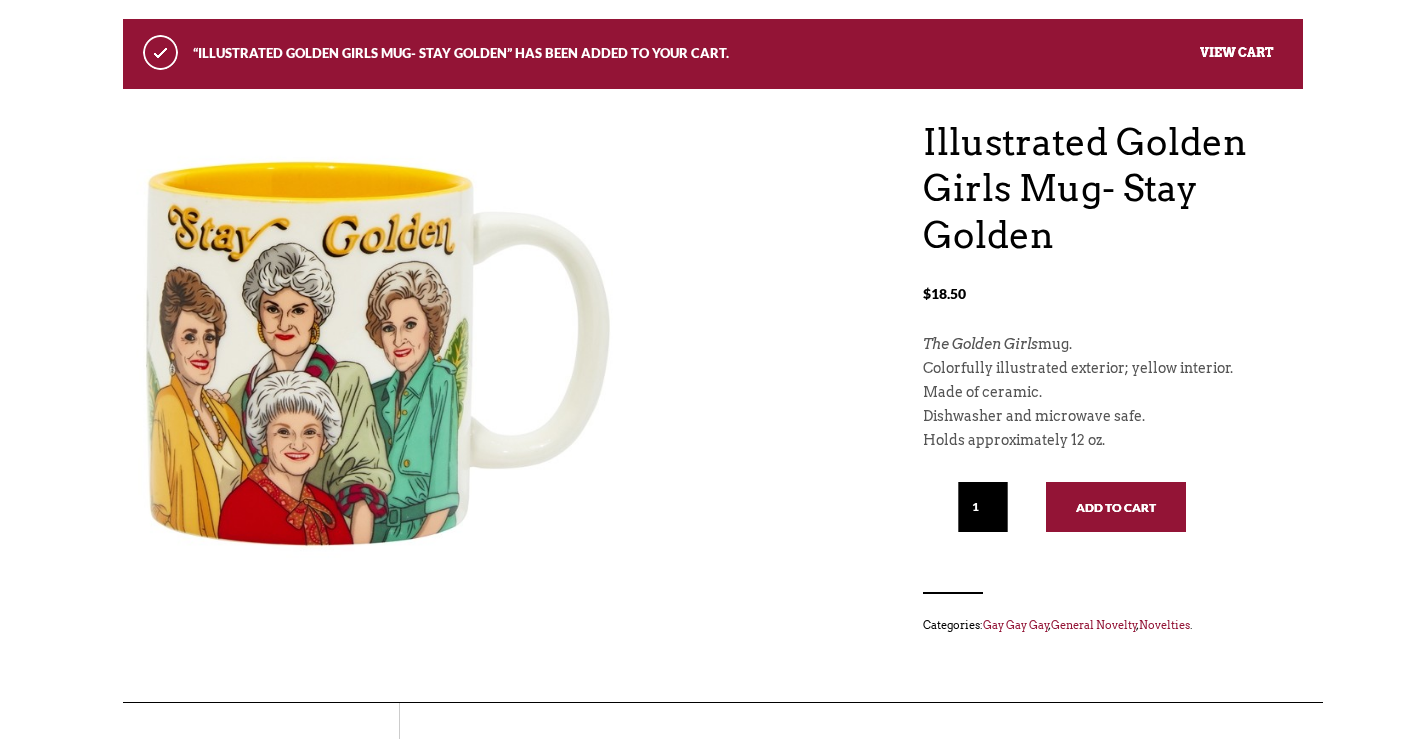click on "Add to cart" at bounding box center [1116, 507] 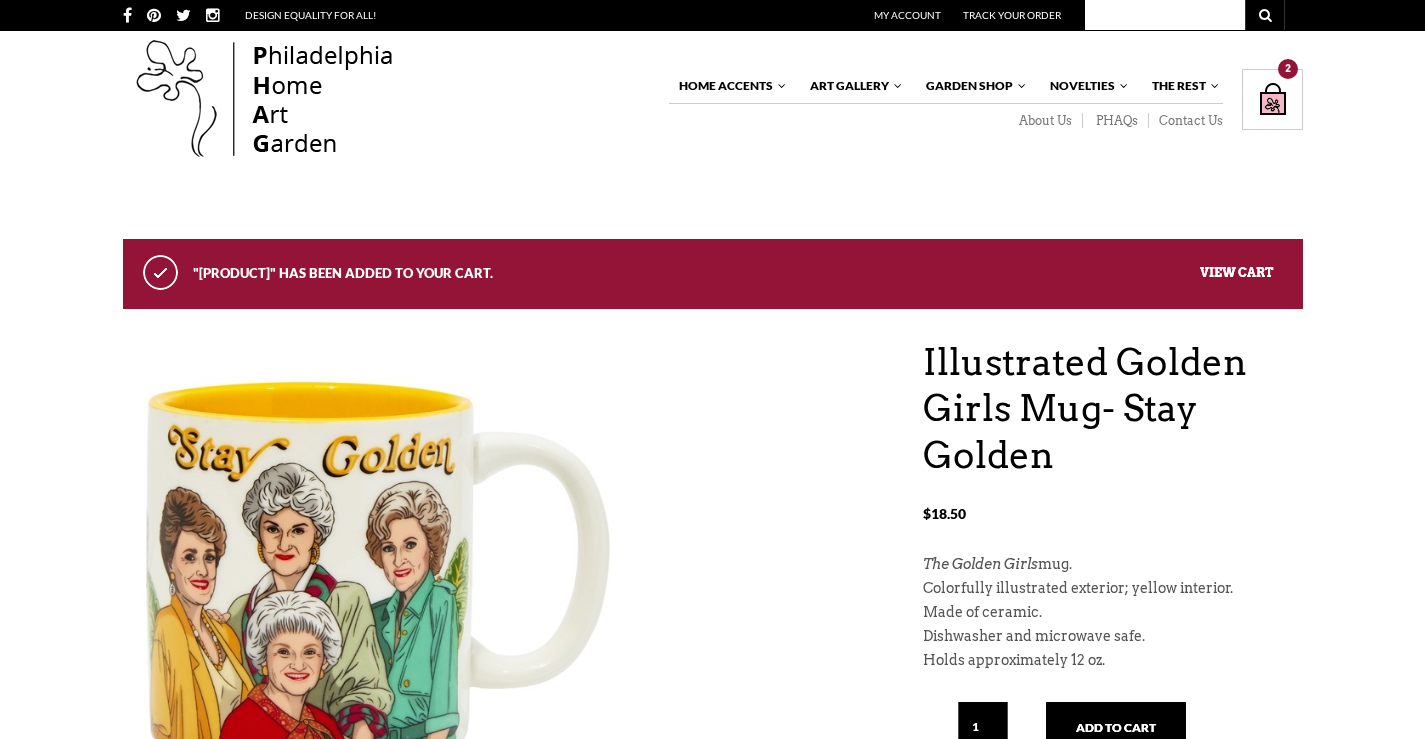 scroll, scrollTop: 0, scrollLeft: 0, axis: both 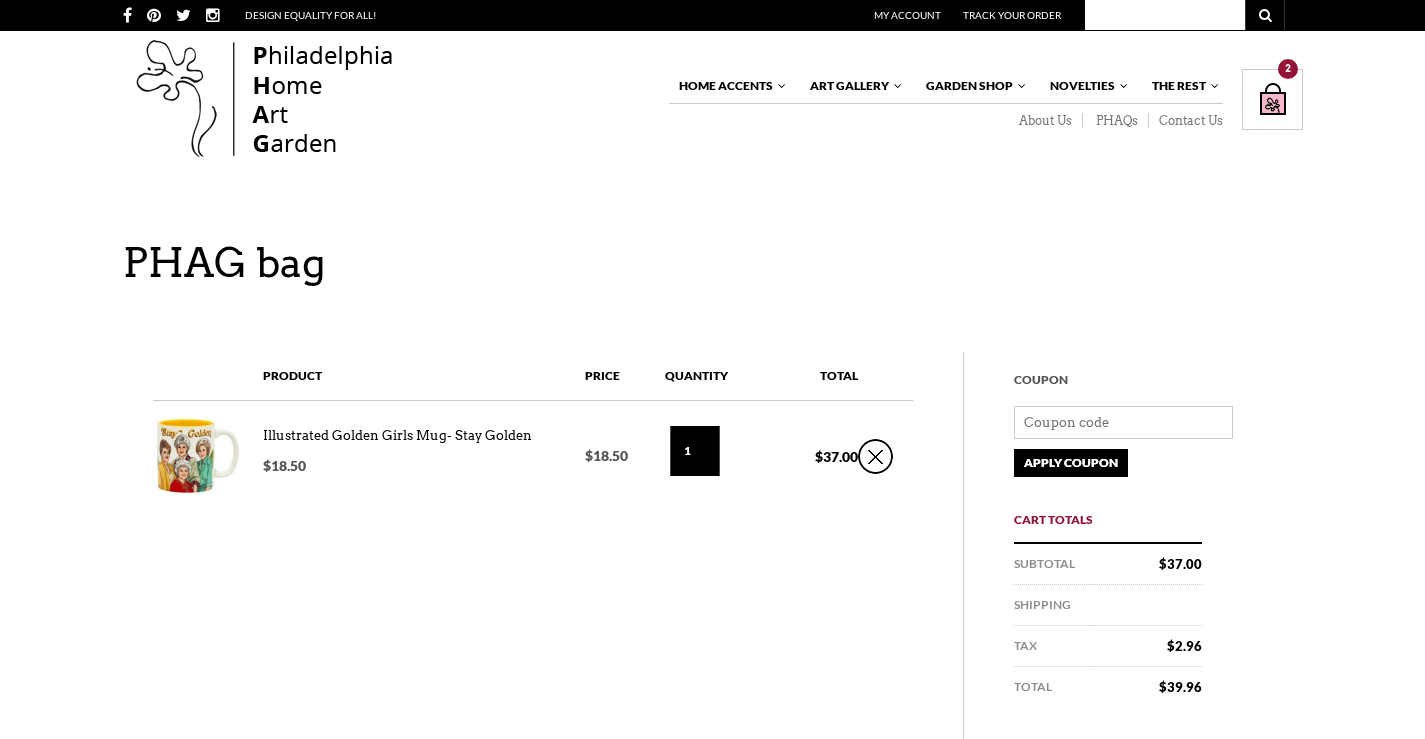 type on "1" 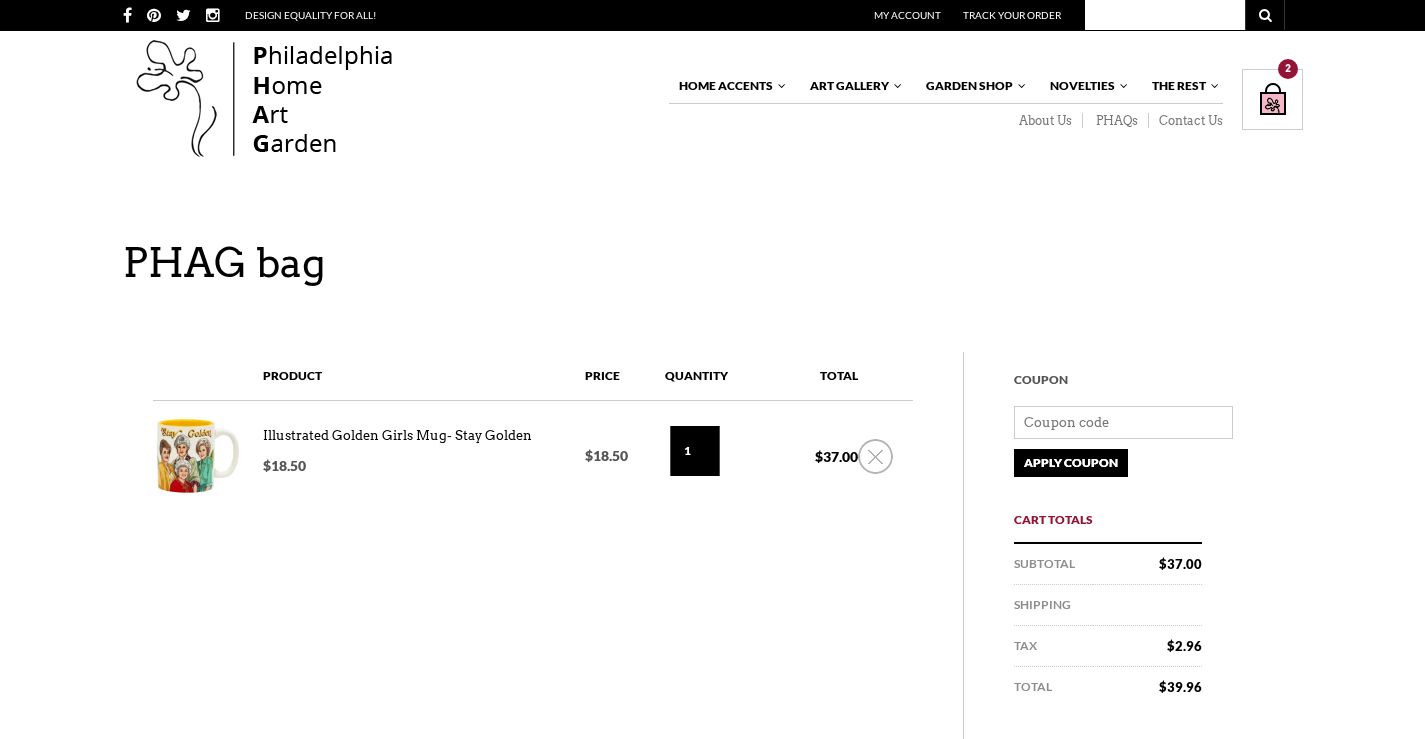 click on "×" at bounding box center [875, 456] 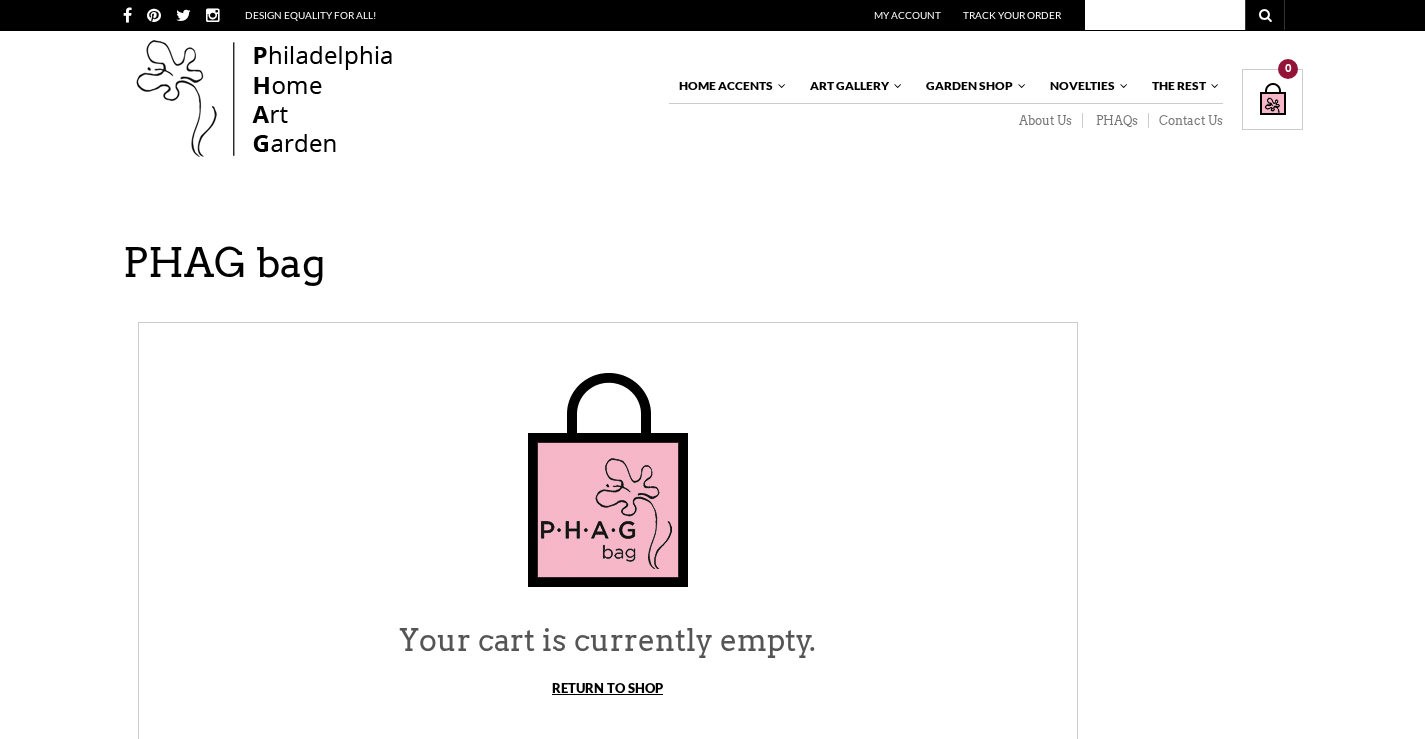 scroll, scrollTop: 0, scrollLeft: 0, axis: both 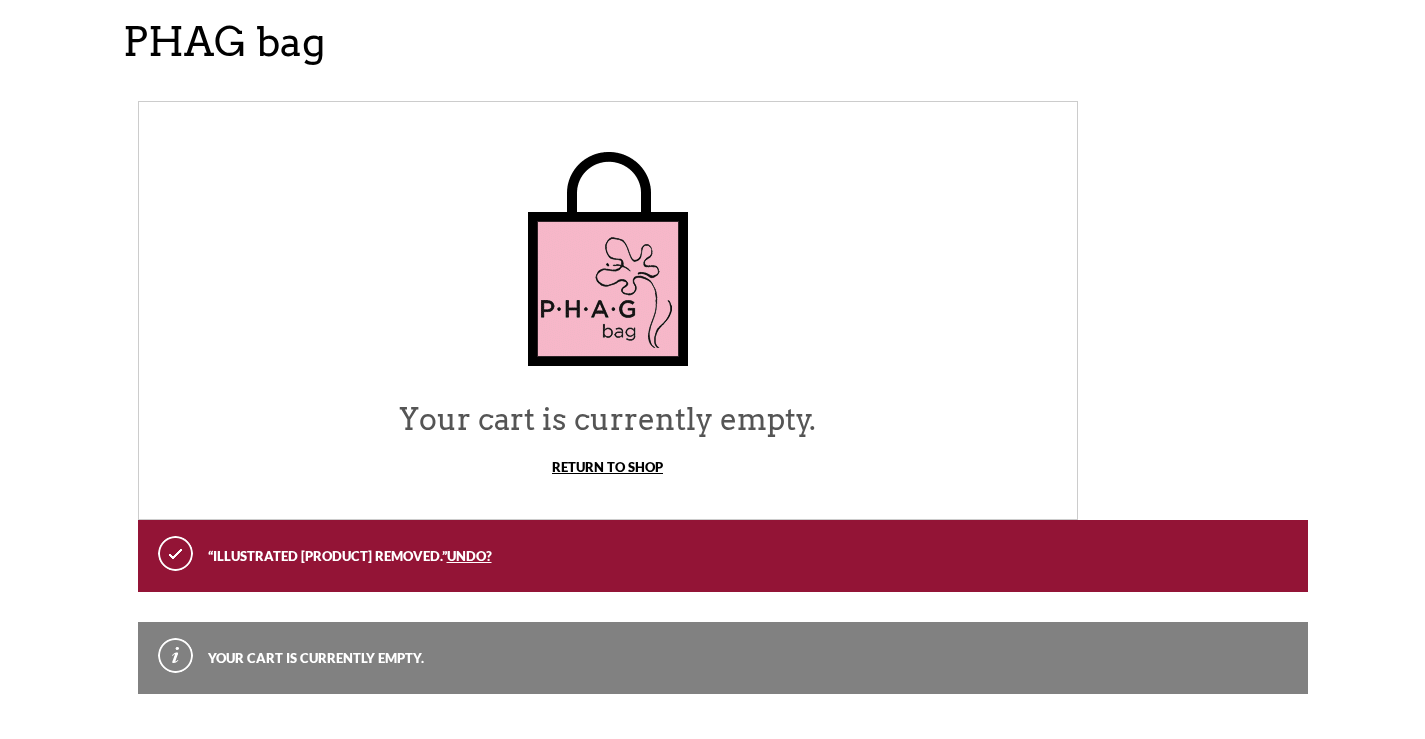 click on "Return To Shop" at bounding box center [607, 467] 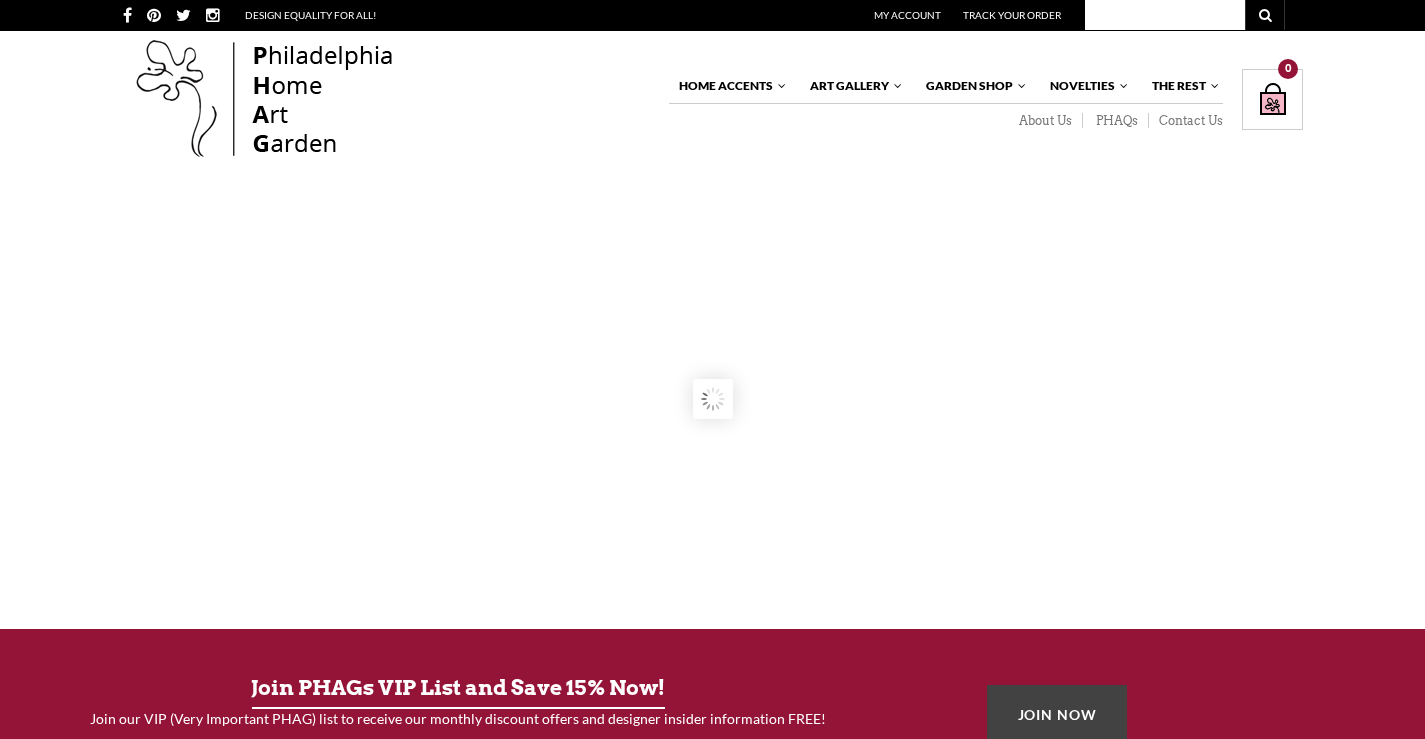 scroll, scrollTop: 0, scrollLeft: 0, axis: both 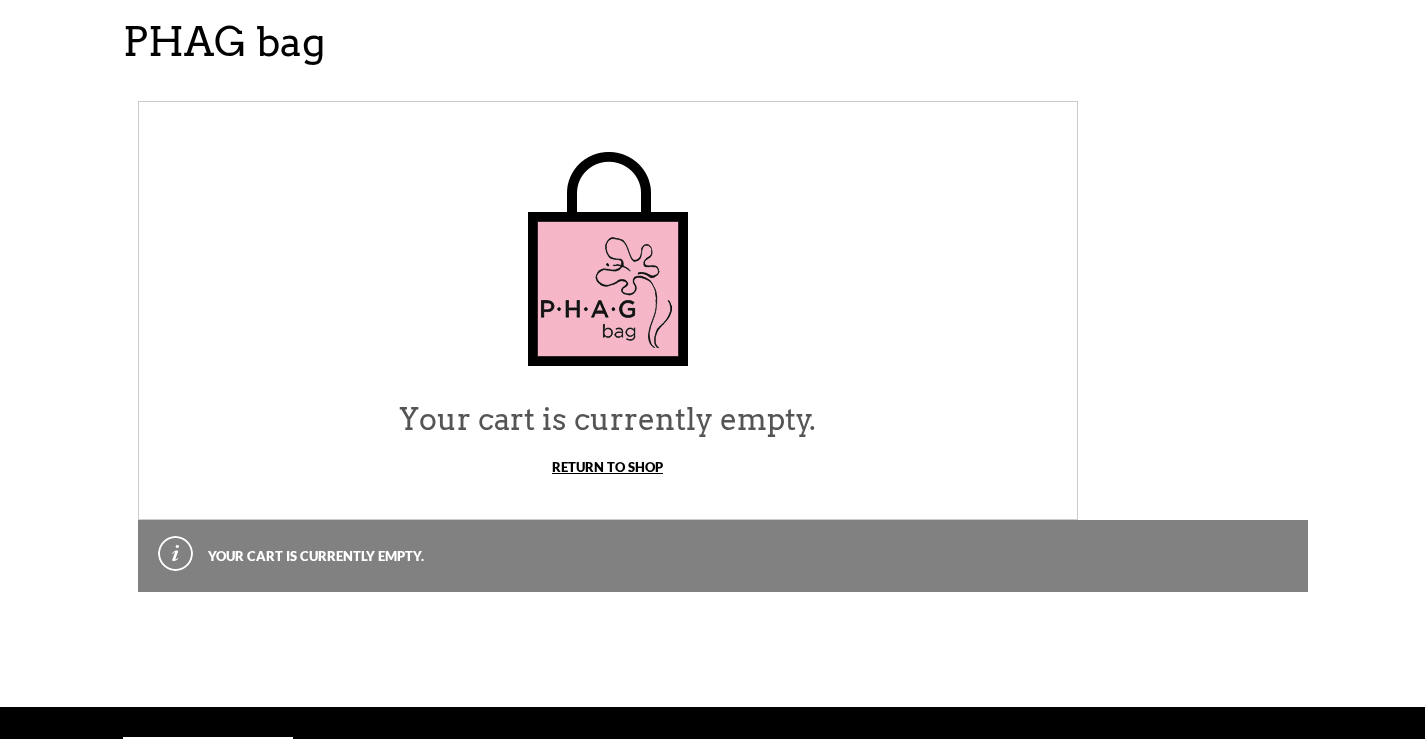 click on "Return To Shop" at bounding box center (607, 467) 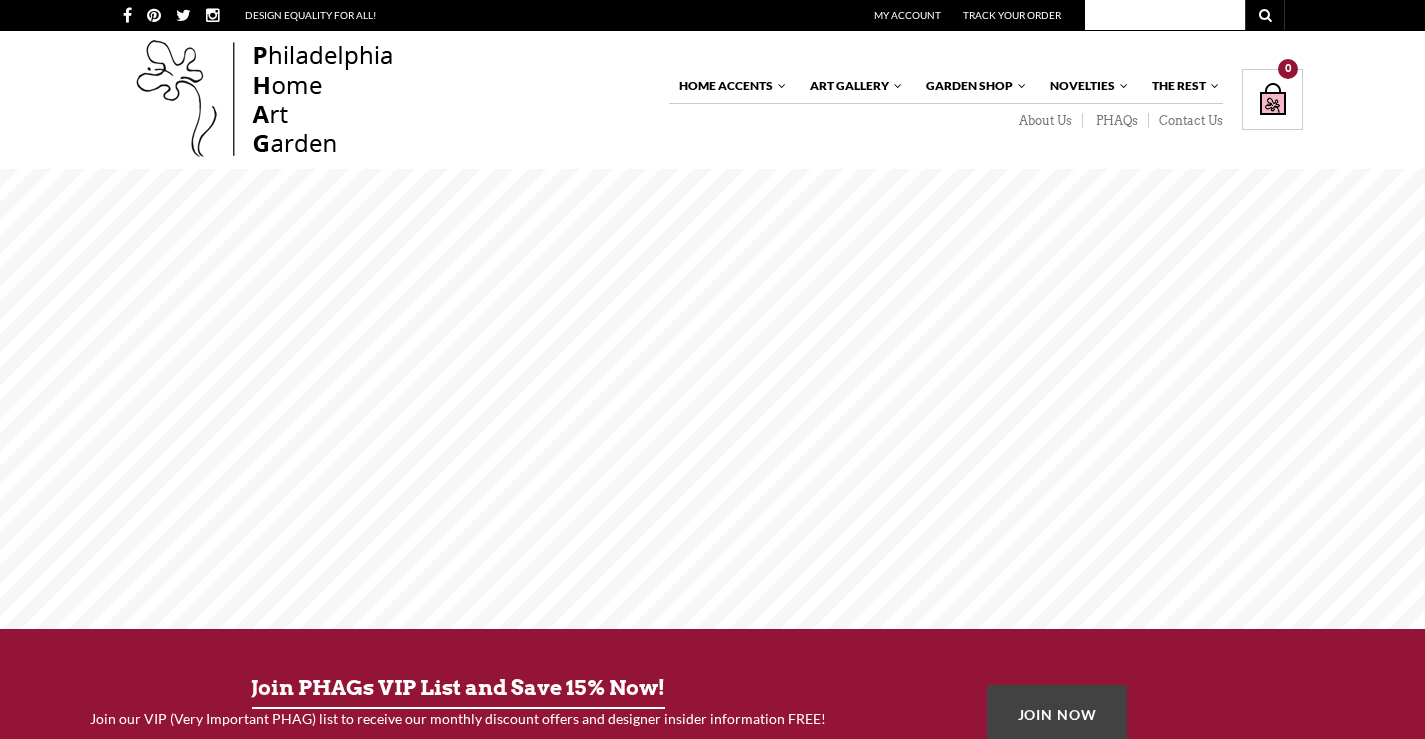 scroll, scrollTop: 0, scrollLeft: 0, axis: both 